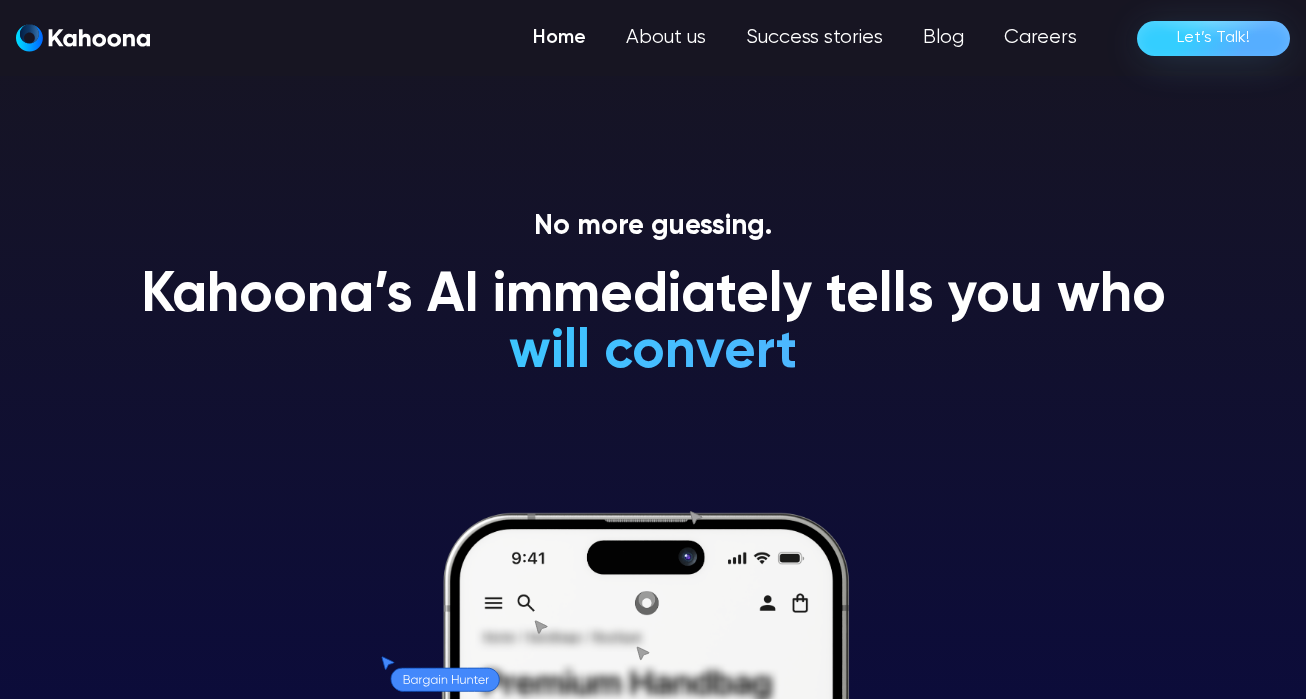 scroll, scrollTop: 0, scrollLeft: 0, axis: both 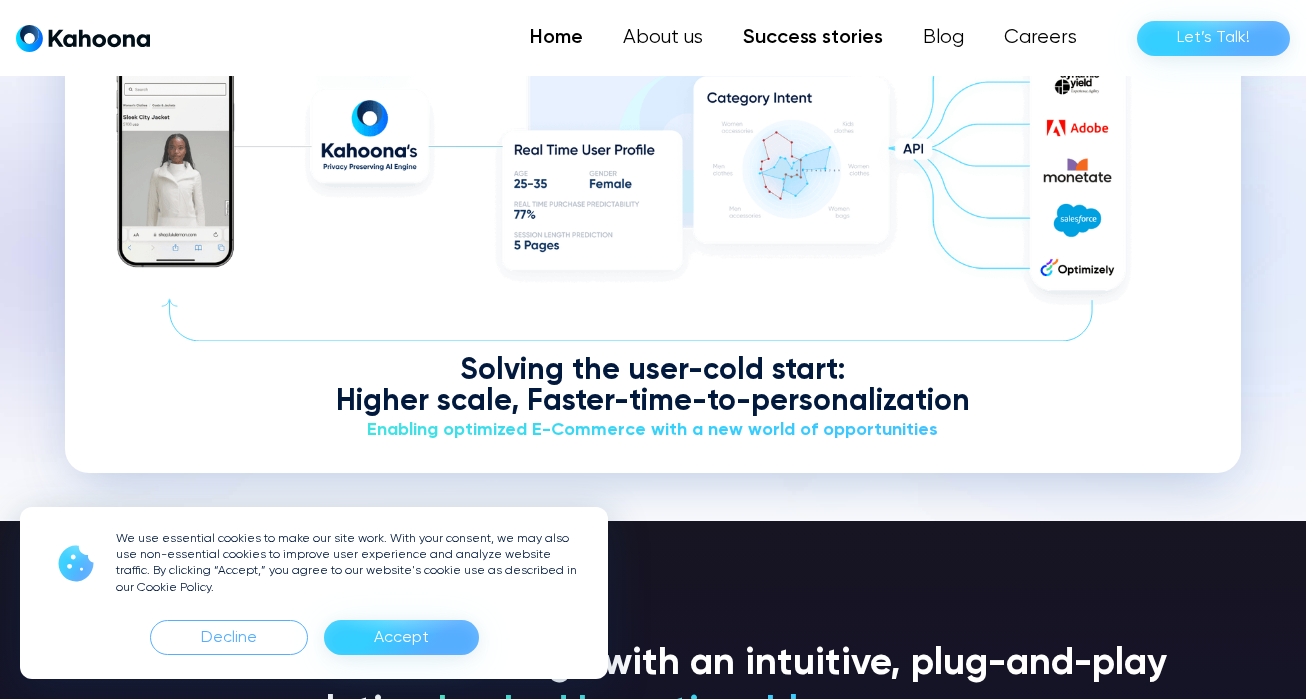 click on "Success stories" at bounding box center (813, 38) 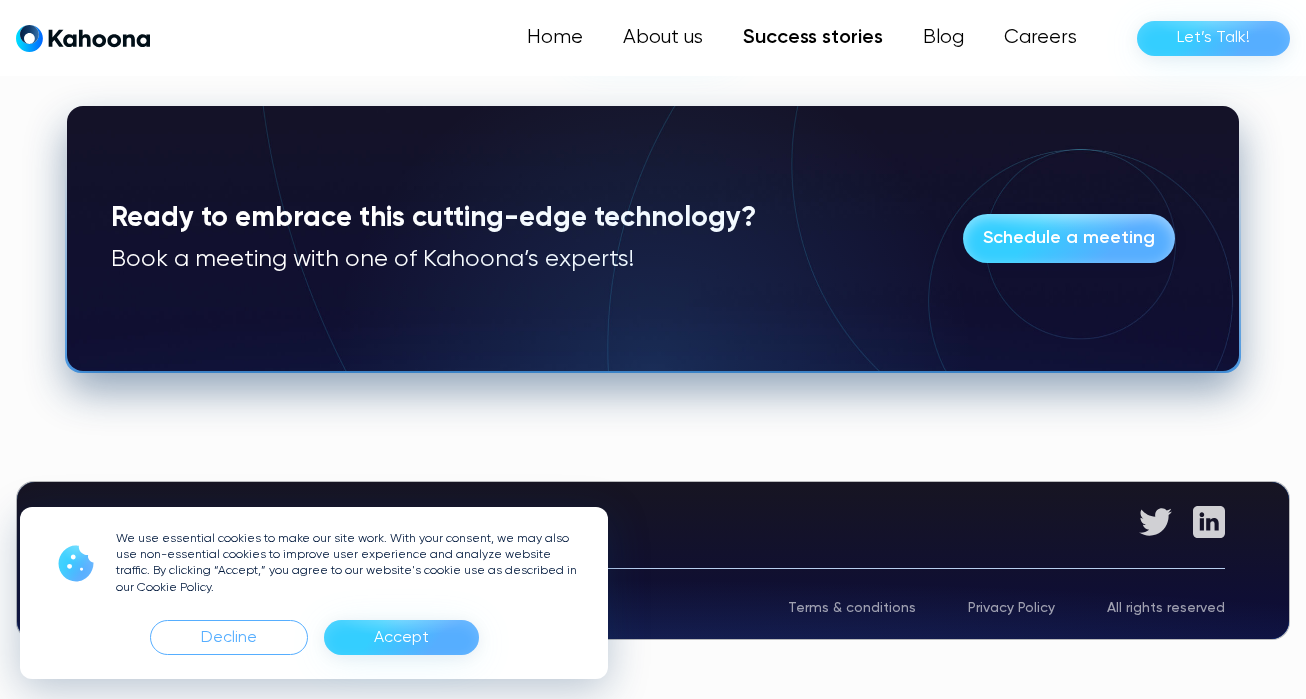 scroll, scrollTop: 1765, scrollLeft: 0, axis: vertical 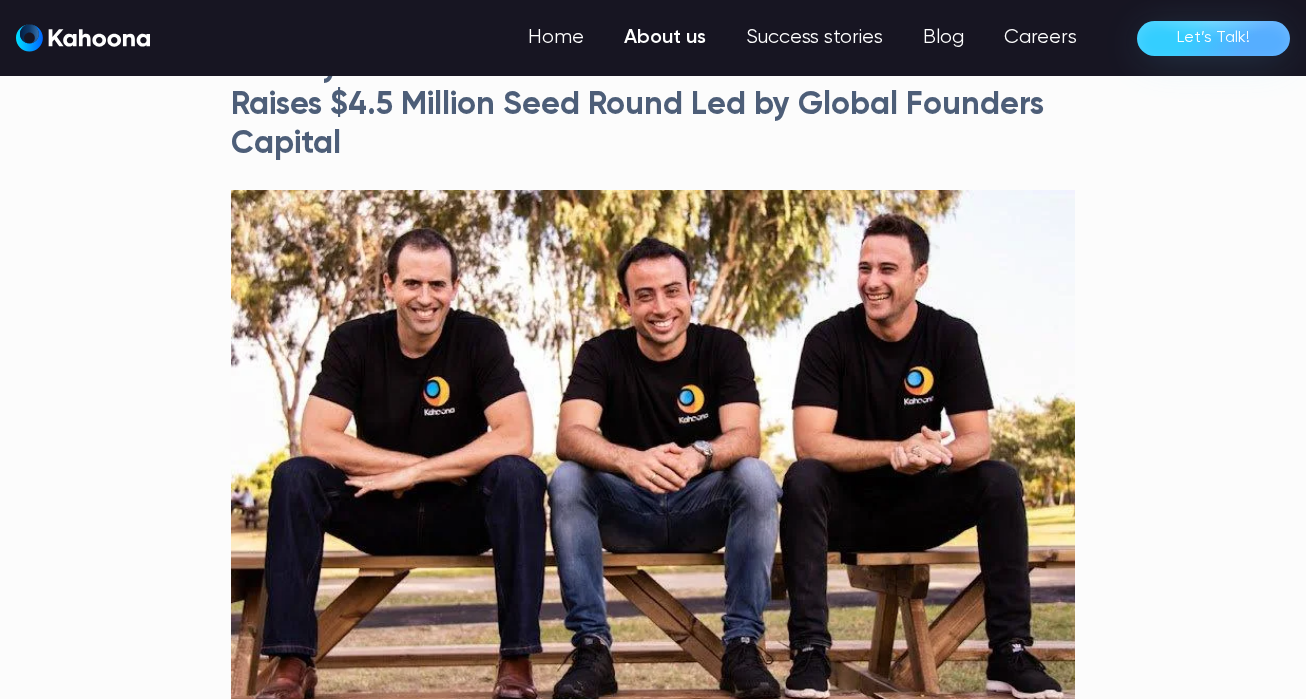 click on "About us" at bounding box center [665, 38] 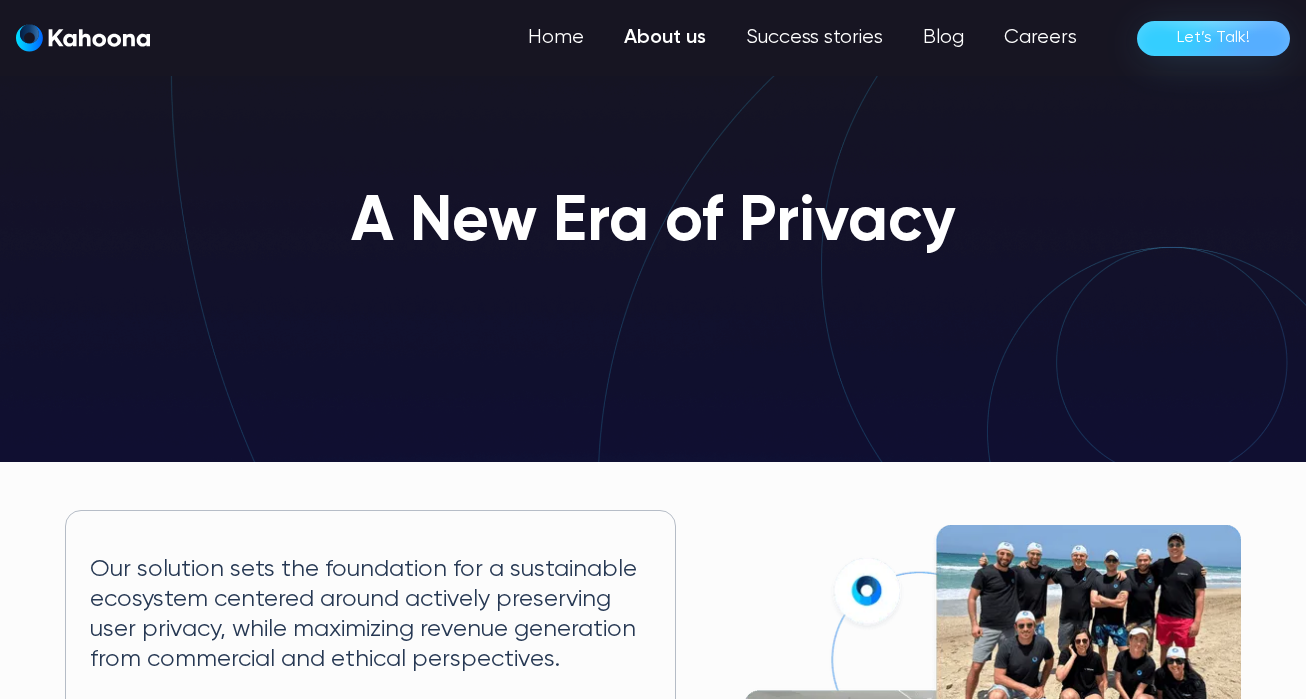 scroll, scrollTop: 0, scrollLeft: 0, axis: both 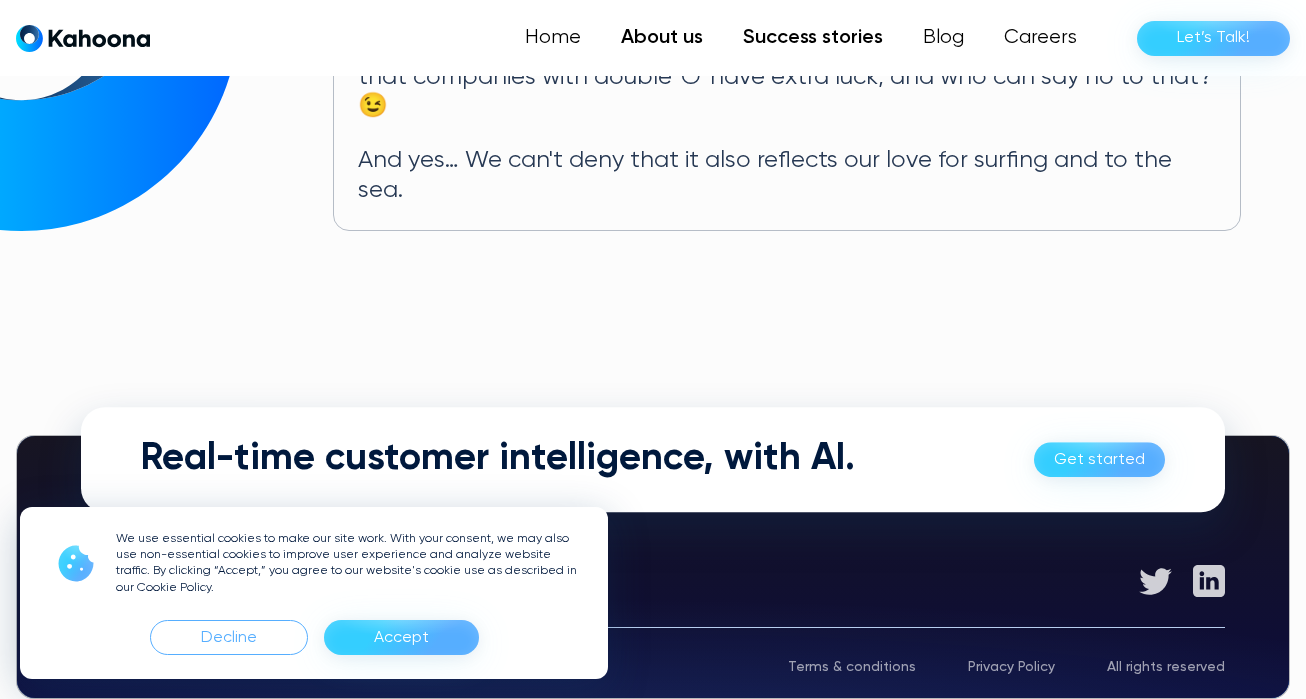 click on "Success stories" at bounding box center [813, 38] 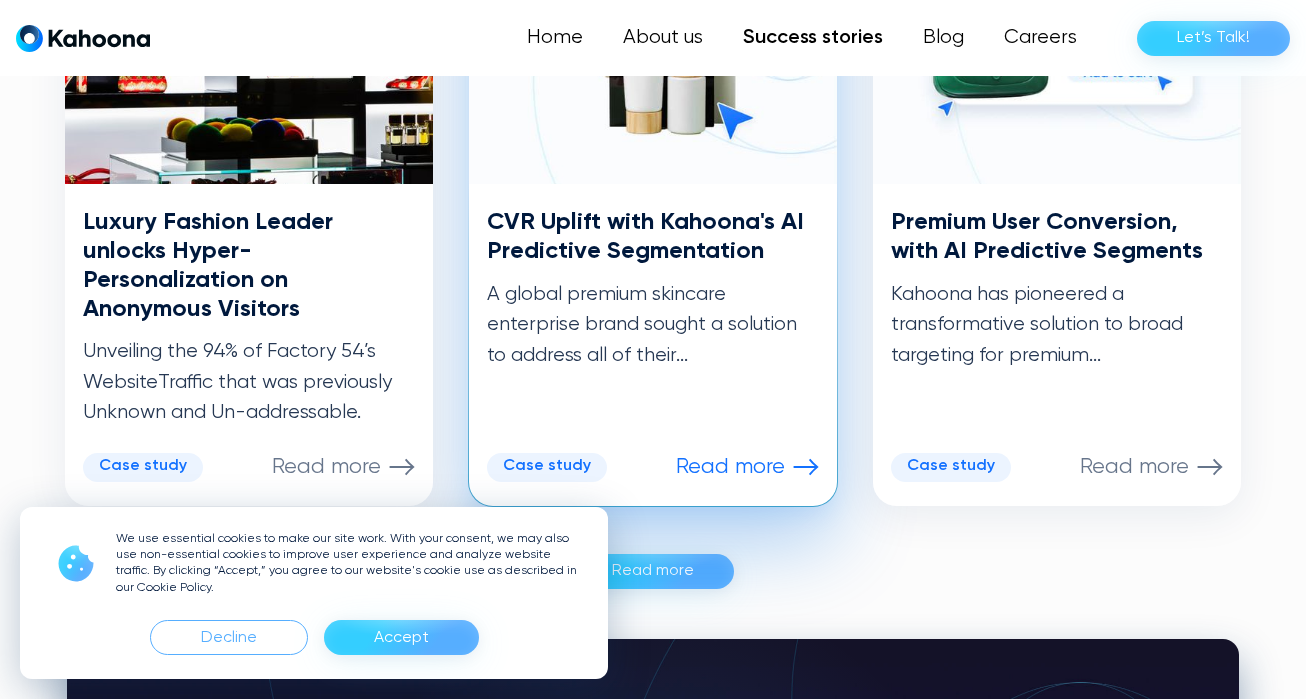 scroll, scrollTop: 1232, scrollLeft: 0, axis: vertical 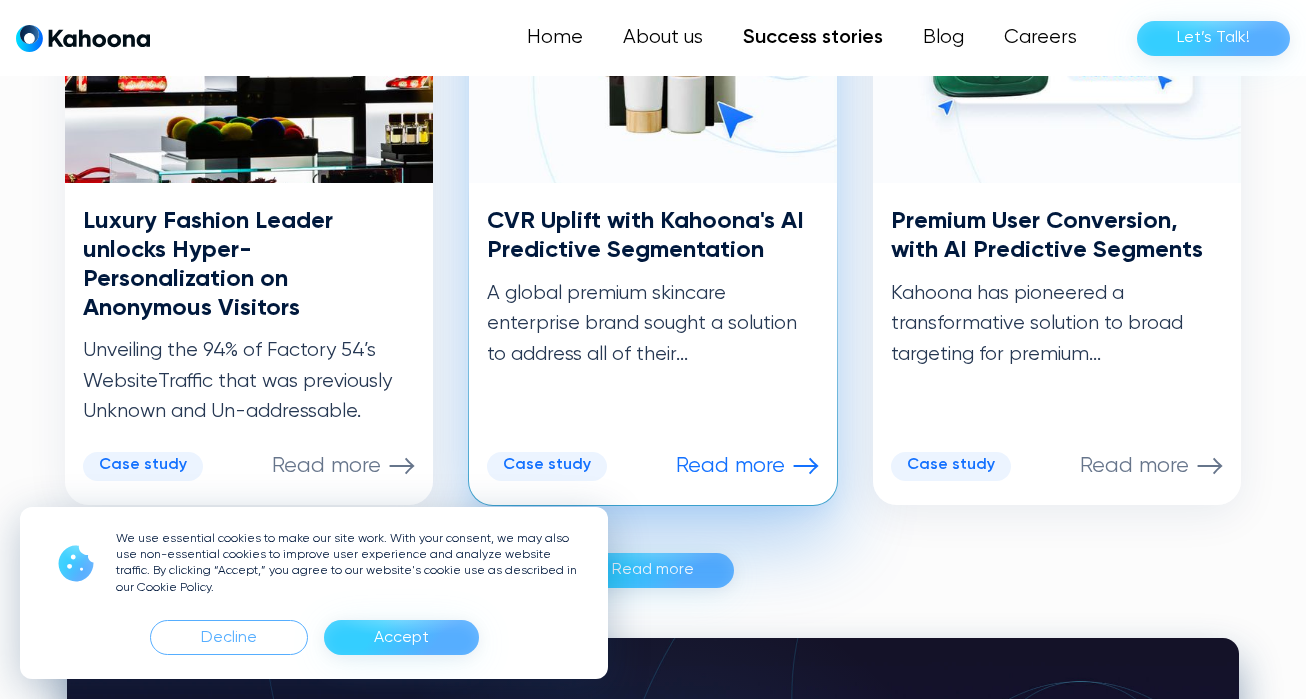 click on "A global premium skincare enterprise brand sought a solution to address all of their..." at bounding box center [653, 324] 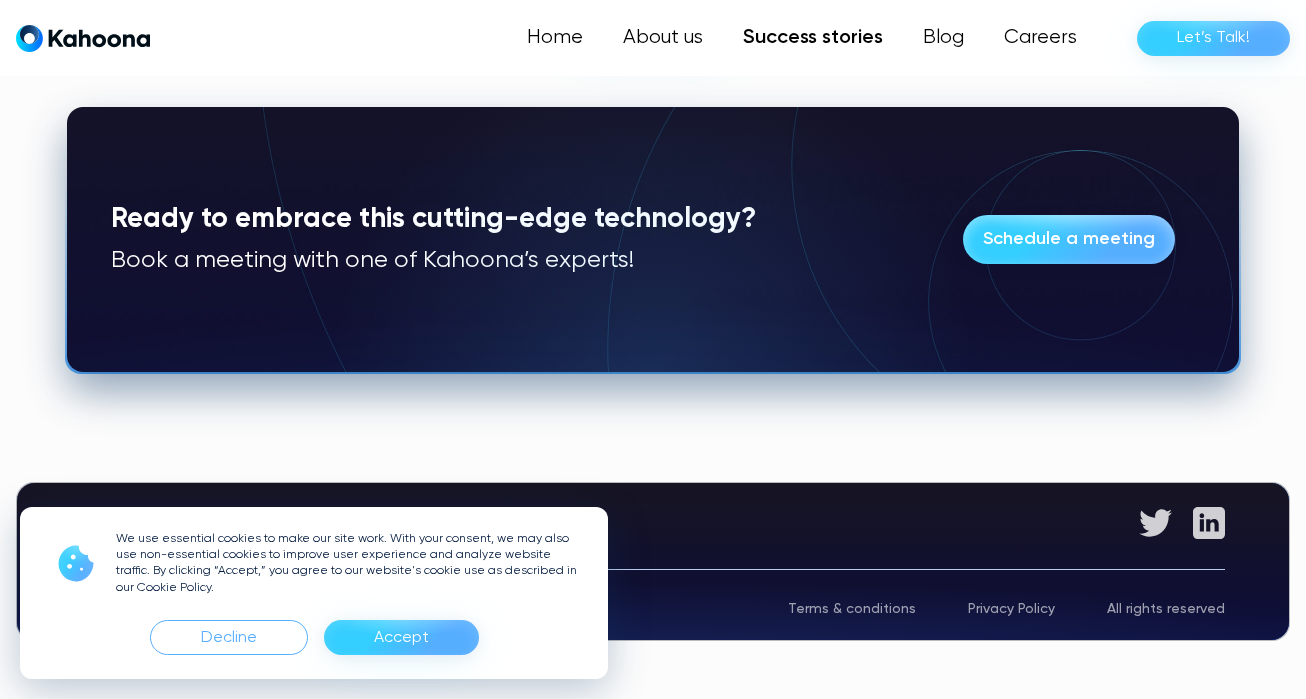 scroll, scrollTop: 1762, scrollLeft: 0, axis: vertical 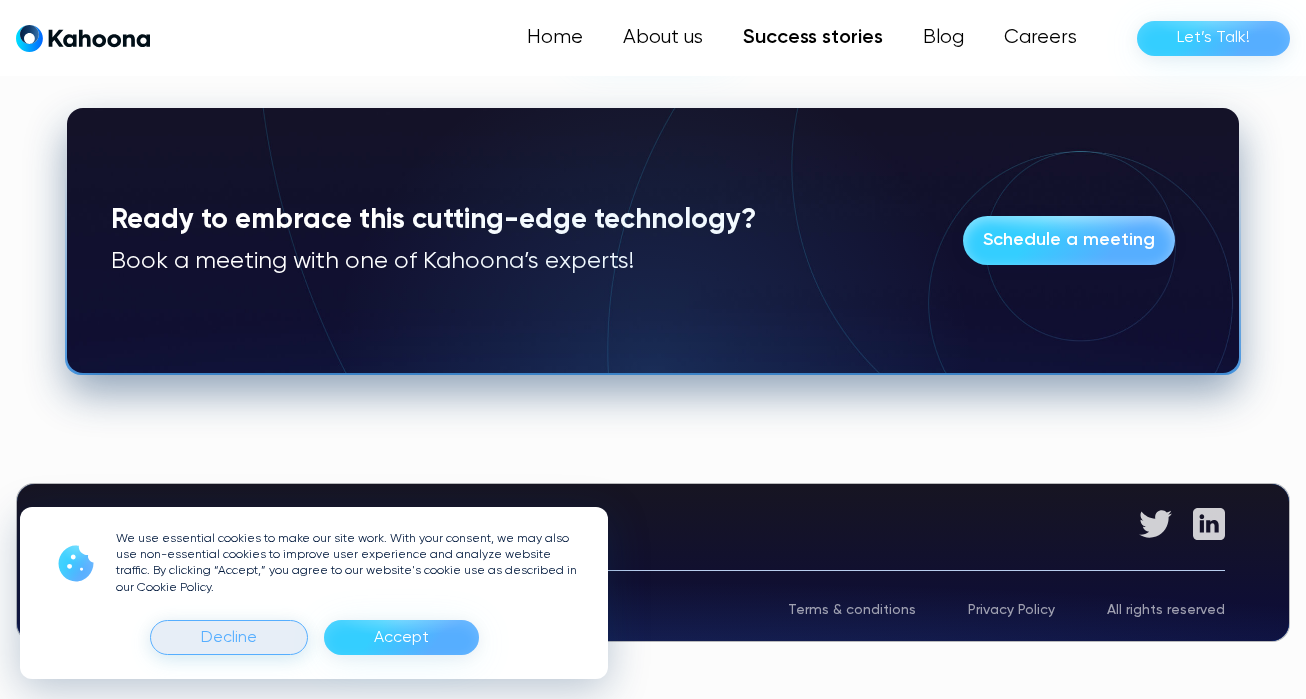 click on "Decline" at bounding box center (229, 637) 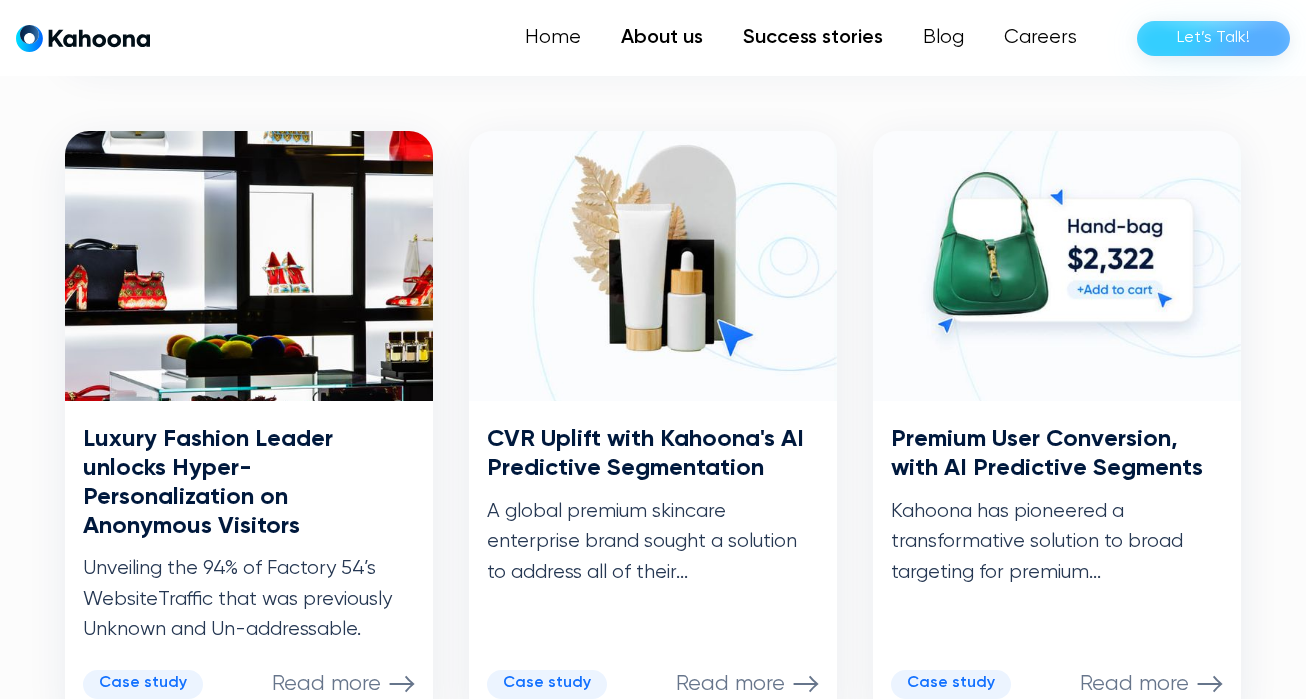 scroll, scrollTop: 1014, scrollLeft: 0, axis: vertical 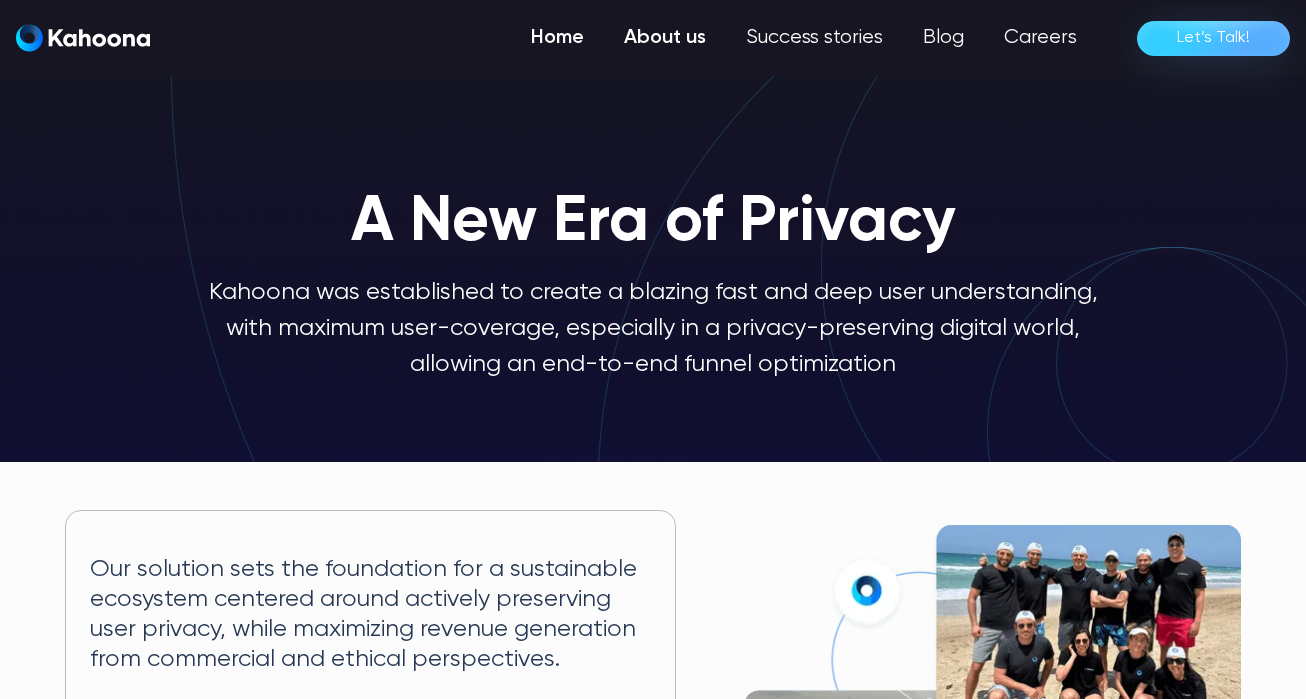 click on "Home" at bounding box center (557, 38) 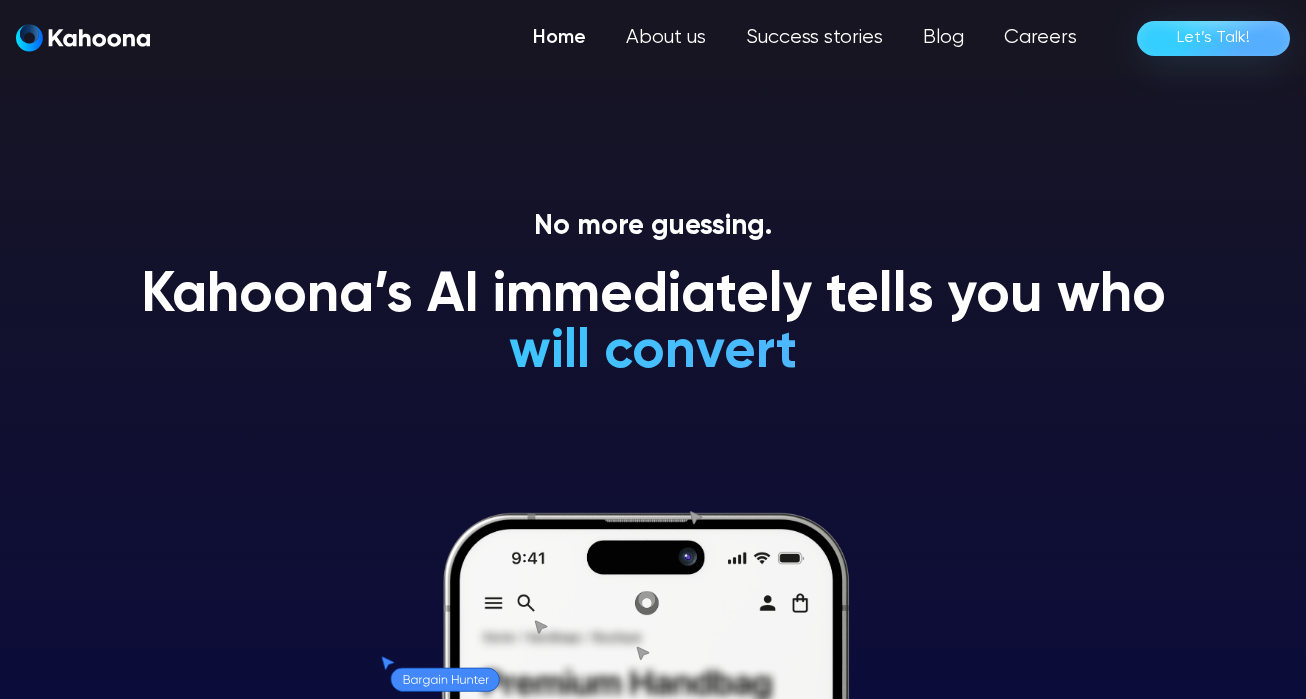 scroll, scrollTop: 0, scrollLeft: 0, axis: both 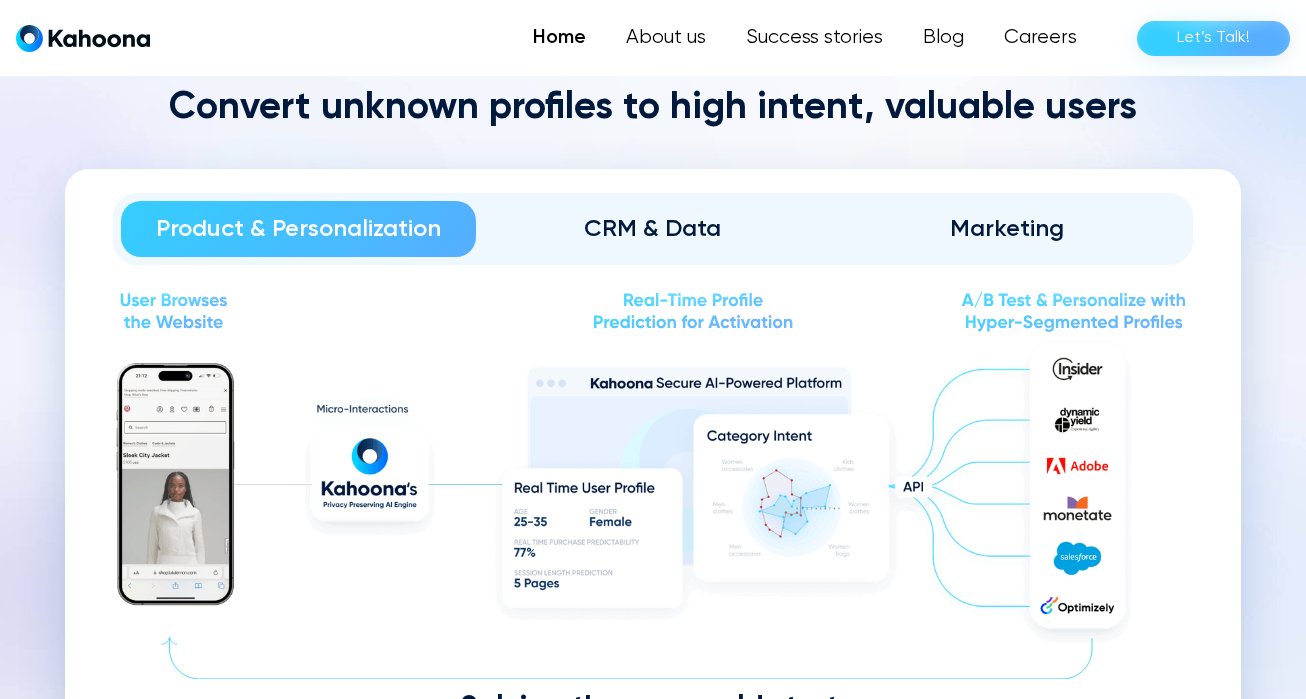click on "CRM & Data" at bounding box center (653, 229) 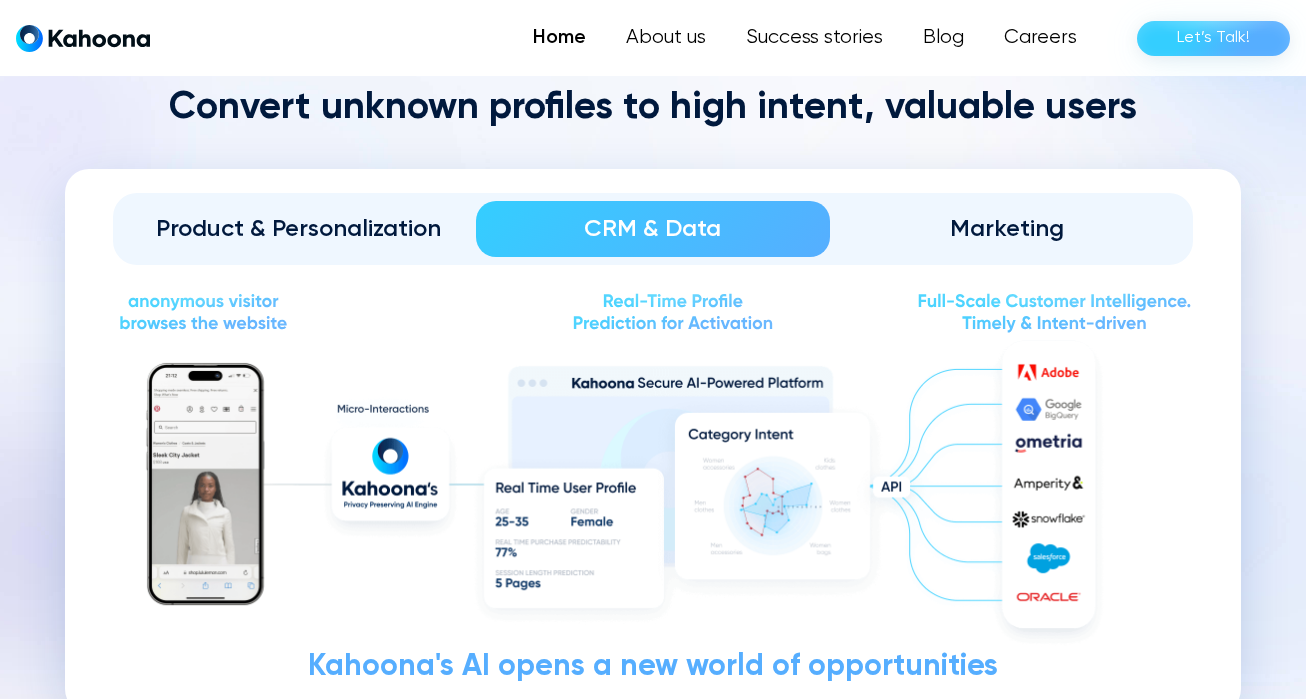 click on "Marketing" at bounding box center (1007, 229) 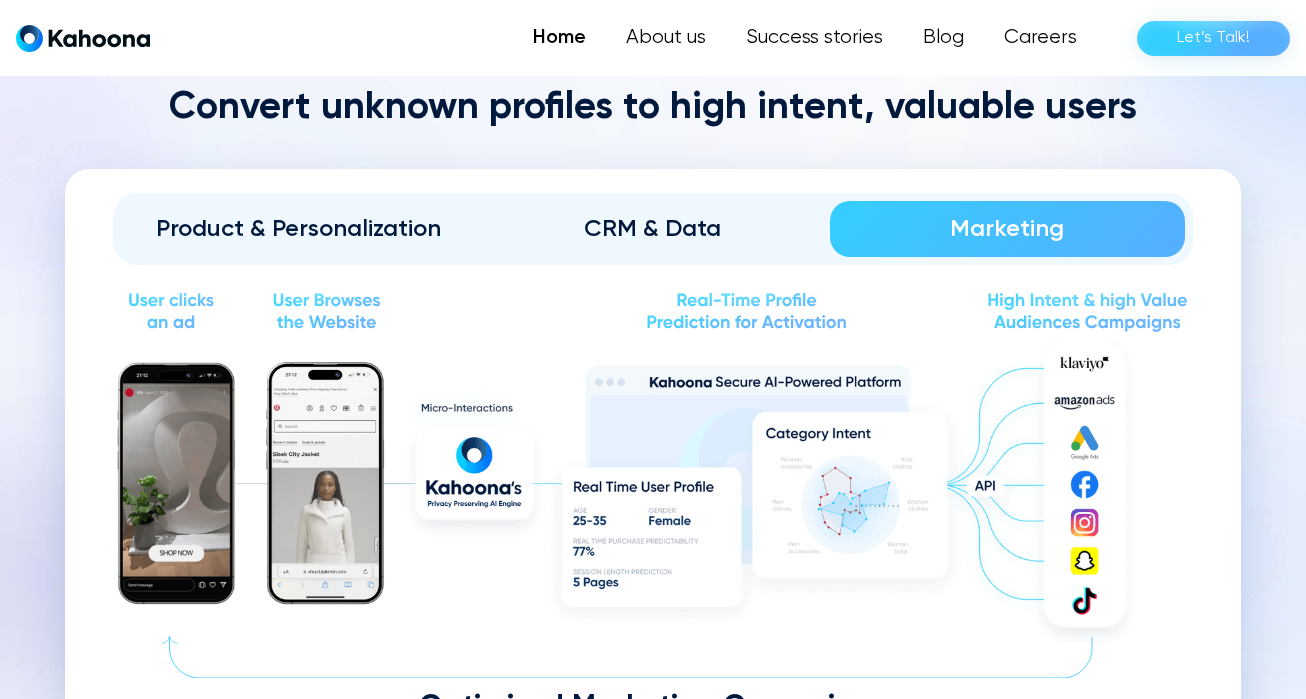 click on "Product & Personalization" at bounding box center [298, 229] 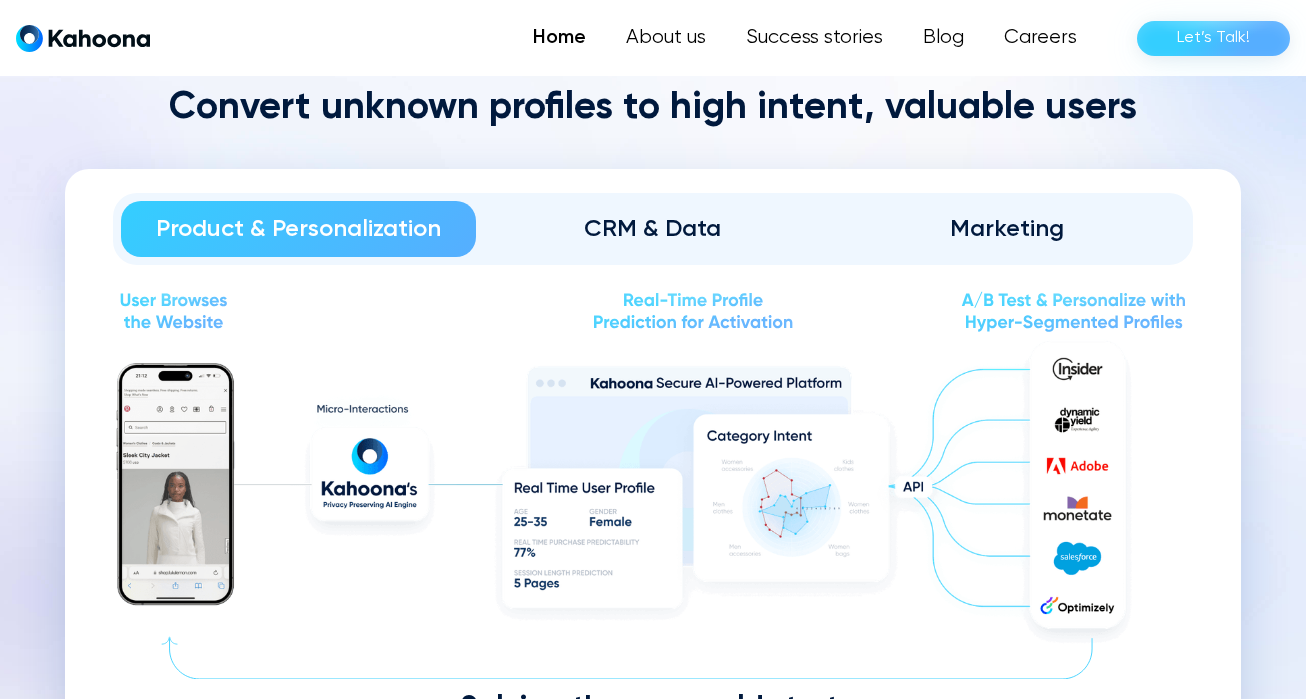click on "CRM & Data" at bounding box center (653, 229) 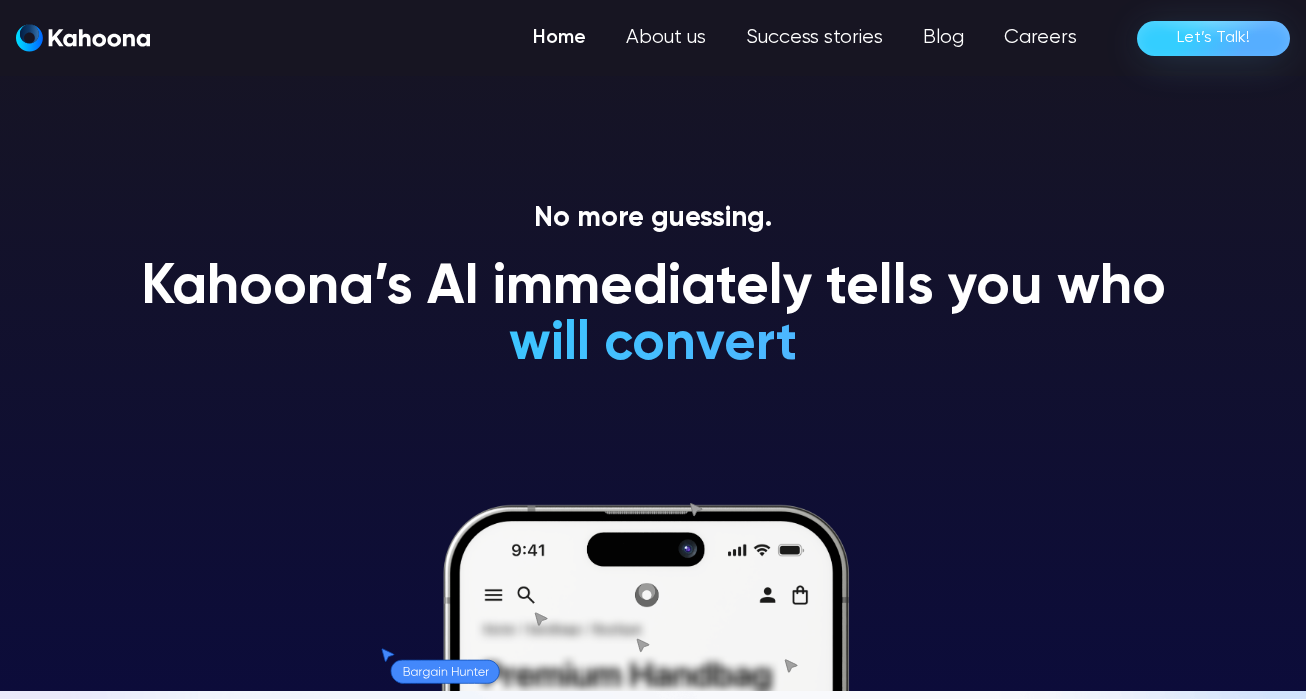 scroll, scrollTop: 7, scrollLeft: 0, axis: vertical 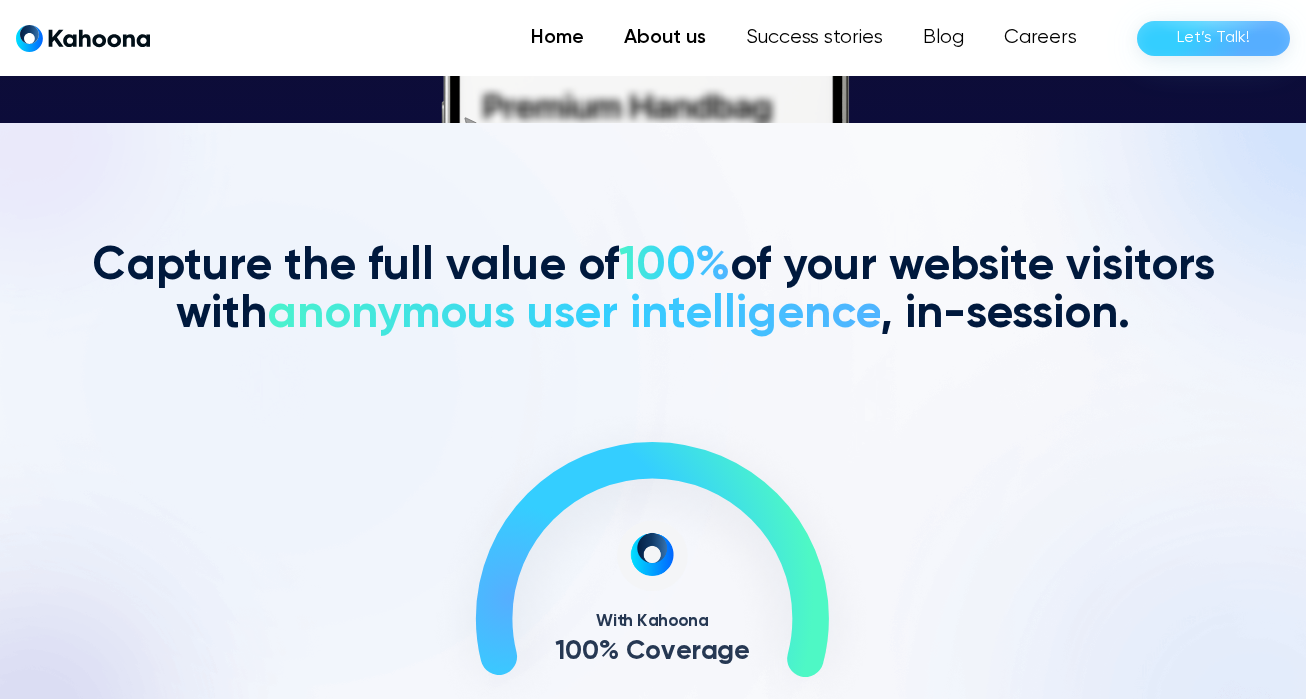 click on "About us" at bounding box center (665, 38) 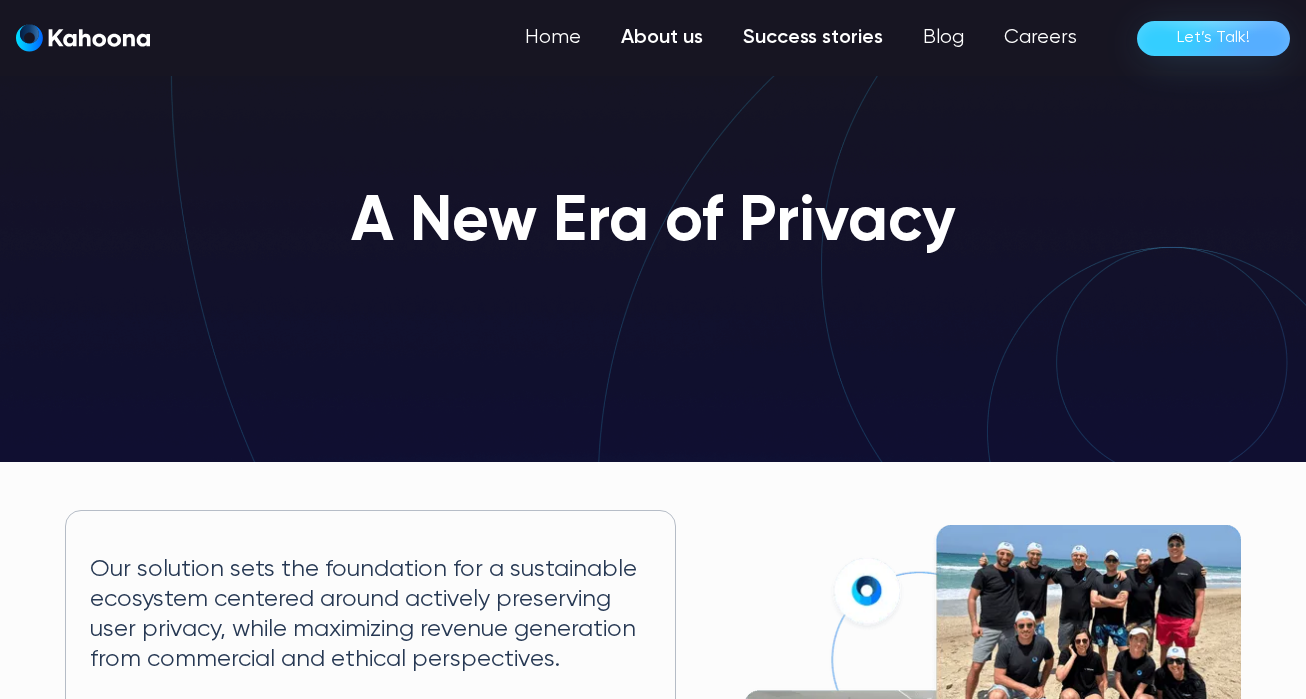 scroll, scrollTop: 0, scrollLeft: 0, axis: both 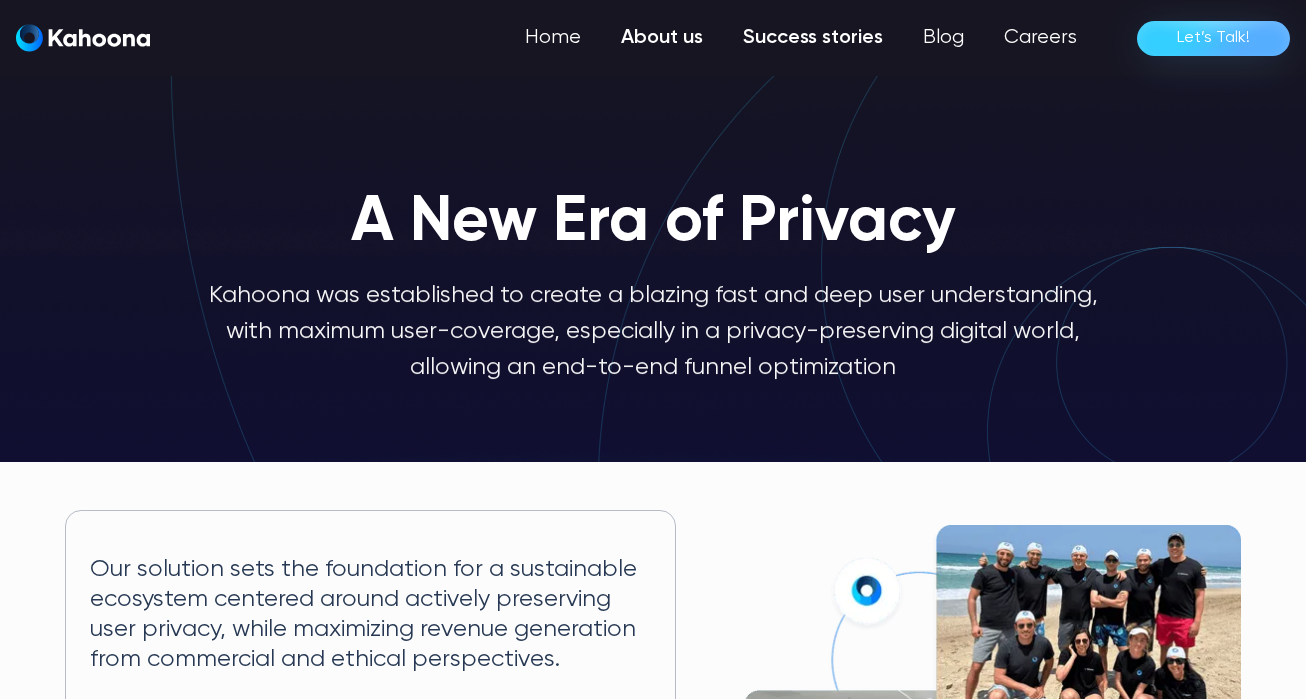 click on "Success stories" at bounding box center (813, 38) 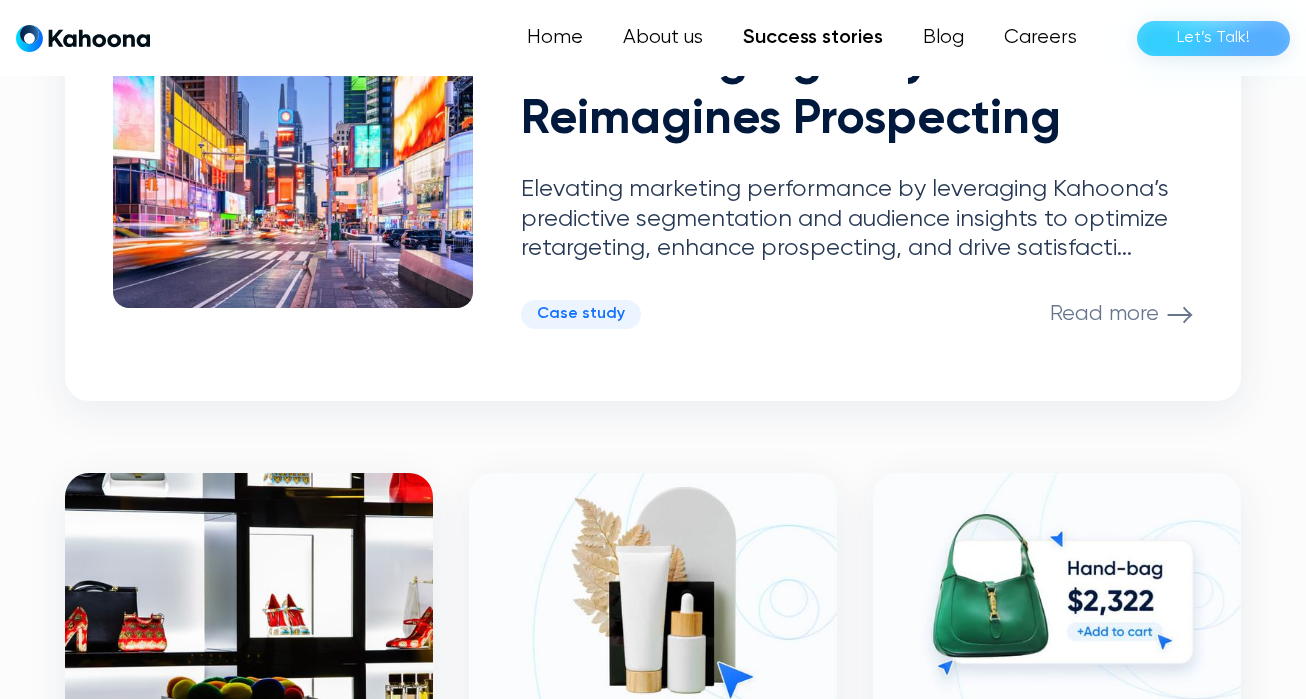 scroll, scrollTop: 672, scrollLeft: 0, axis: vertical 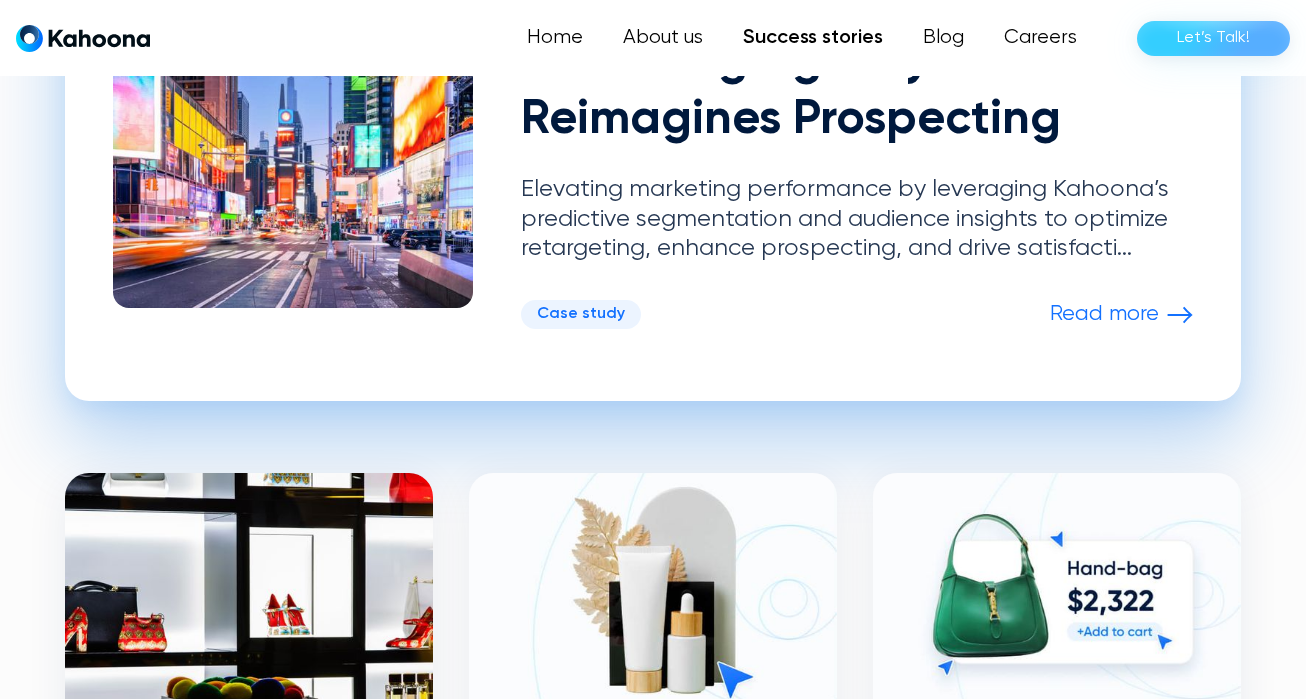 click on "Elevating marketing performance by leveraging Kahoona’s predictive segmentation and audience insights to optimize retargeting, enhance prospecting, and drive satisfacti..." at bounding box center [856, 219] 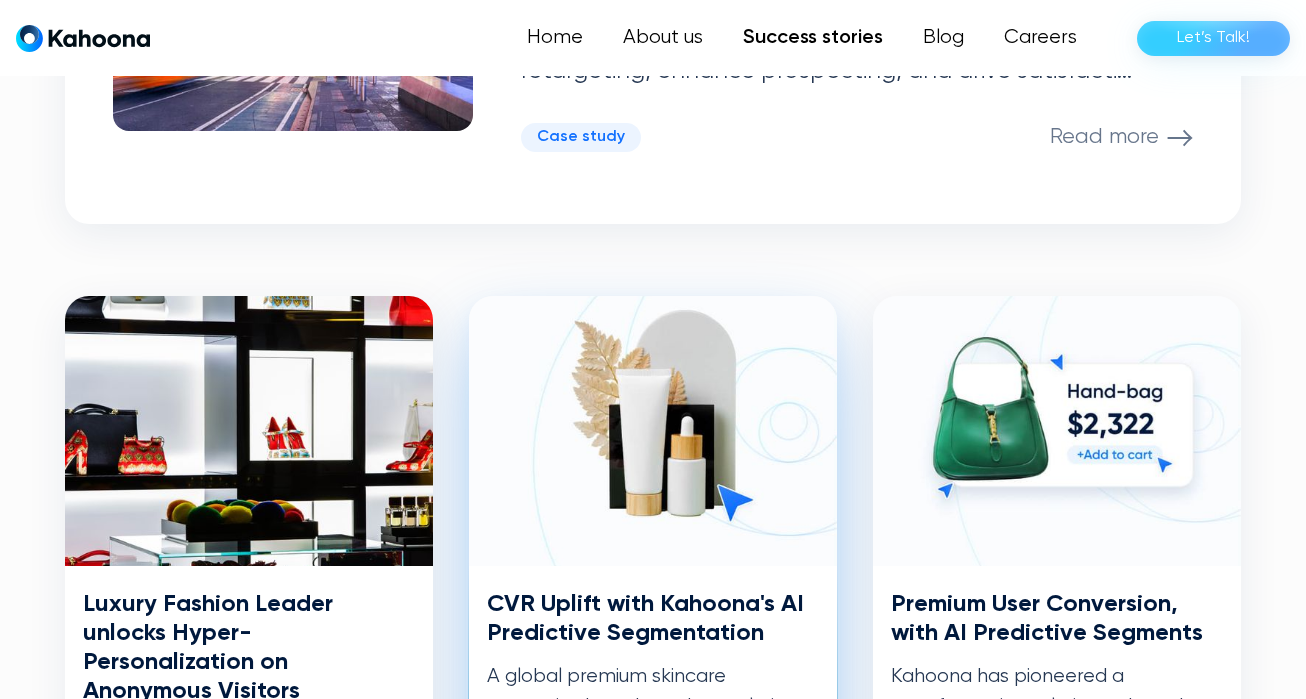 scroll, scrollTop: 940, scrollLeft: 0, axis: vertical 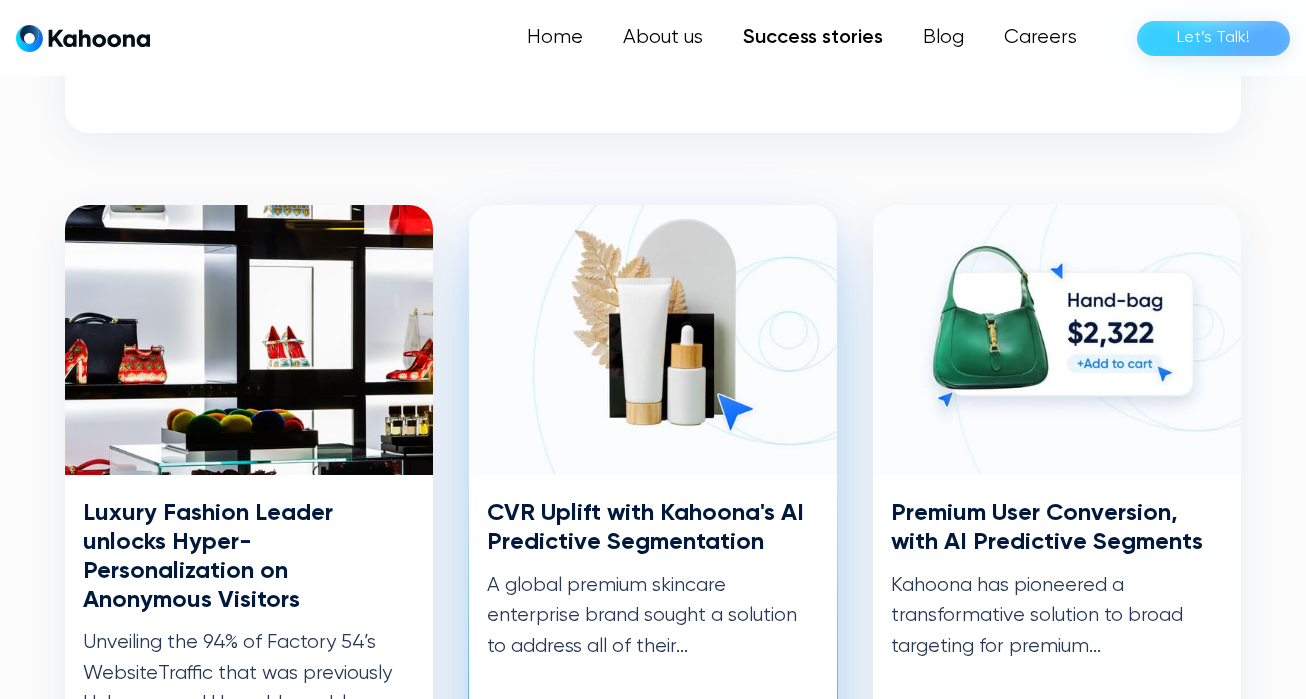 click at bounding box center (653, 340) 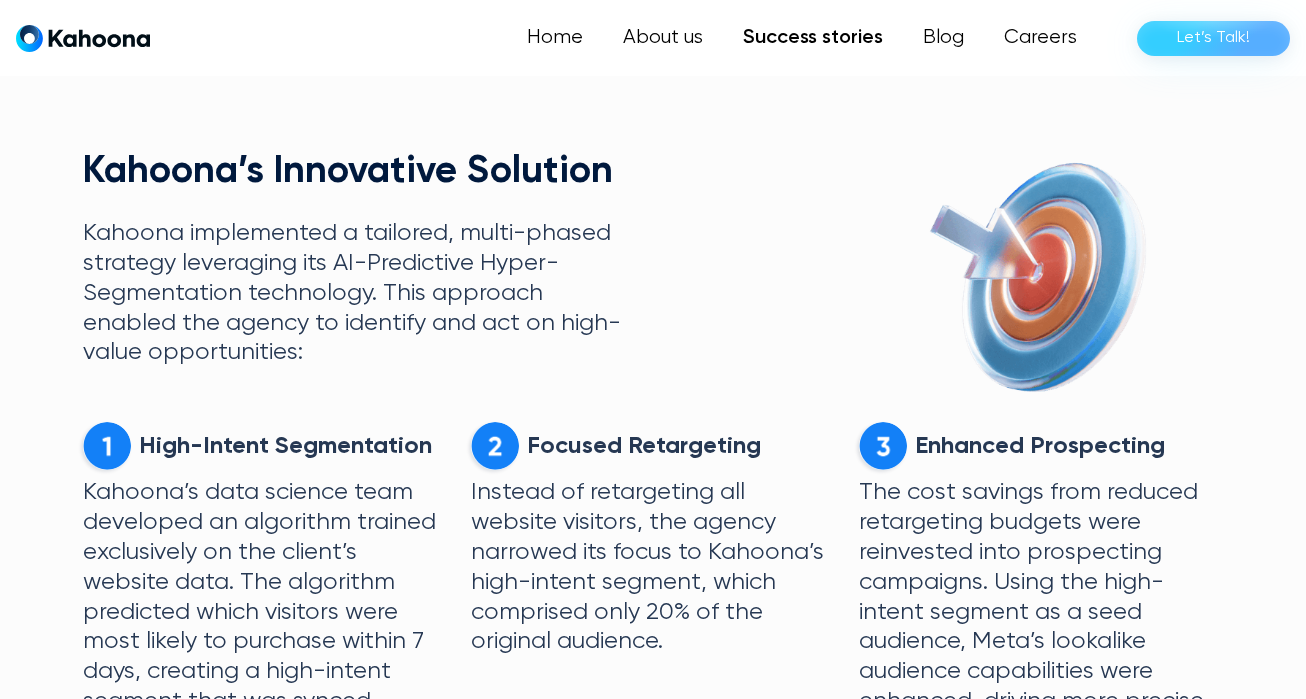 scroll, scrollTop: 1531, scrollLeft: 0, axis: vertical 